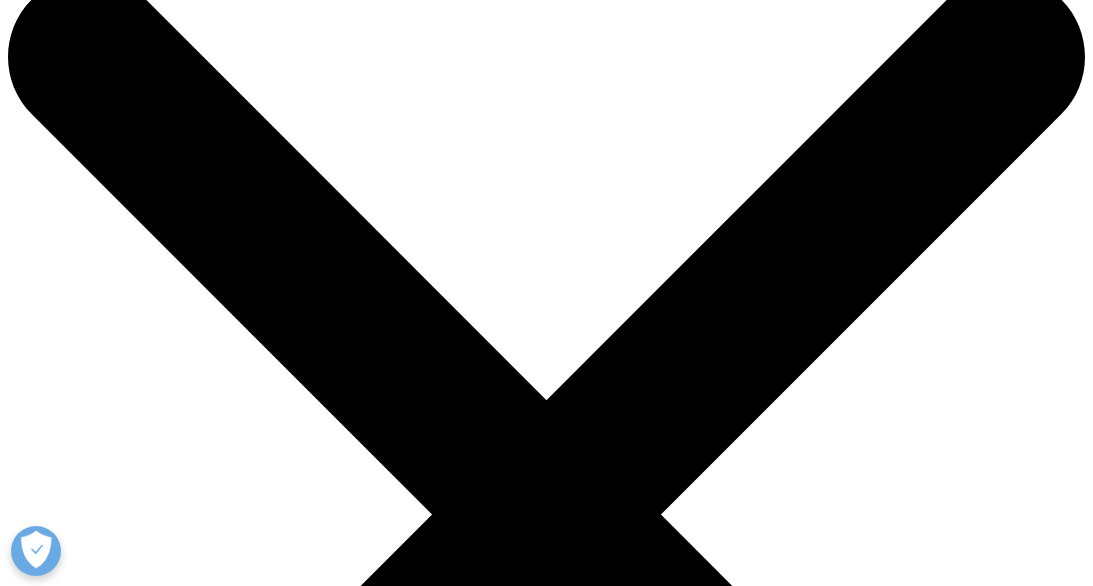 scroll, scrollTop: 63, scrollLeft: 0, axis: vertical 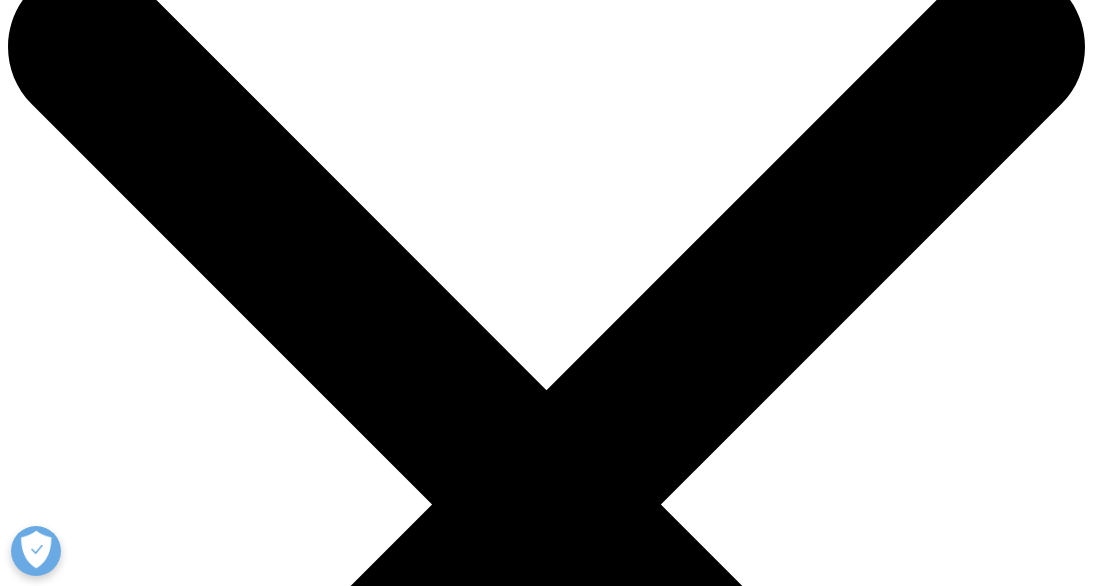 drag, startPoint x: 44, startPoint y: 205, endPoint x: 747, endPoint y: 469, distance: 750.9361 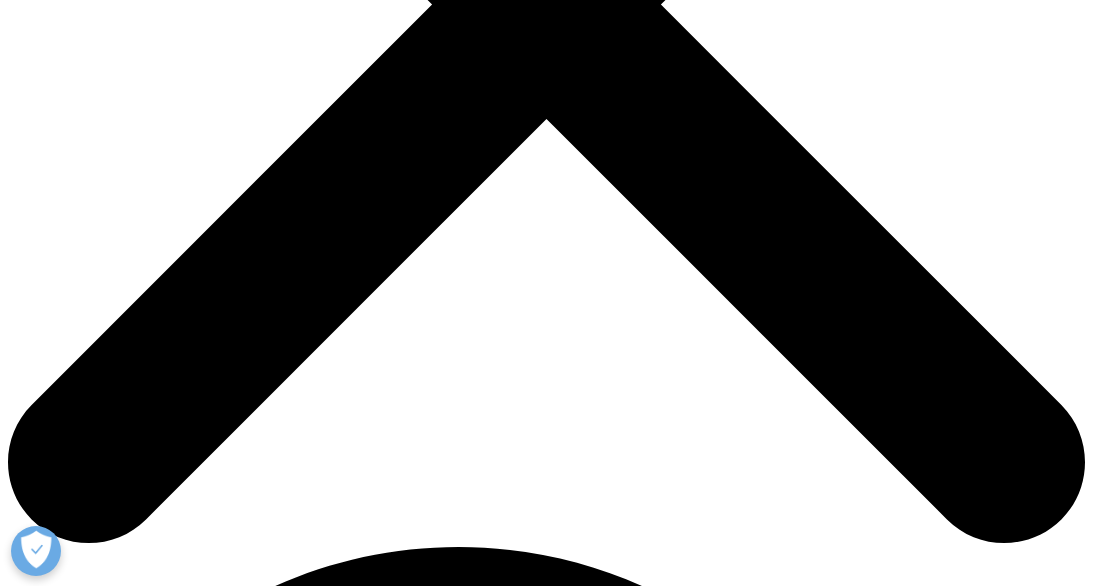 scroll, scrollTop: 572, scrollLeft: 0, axis: vertical 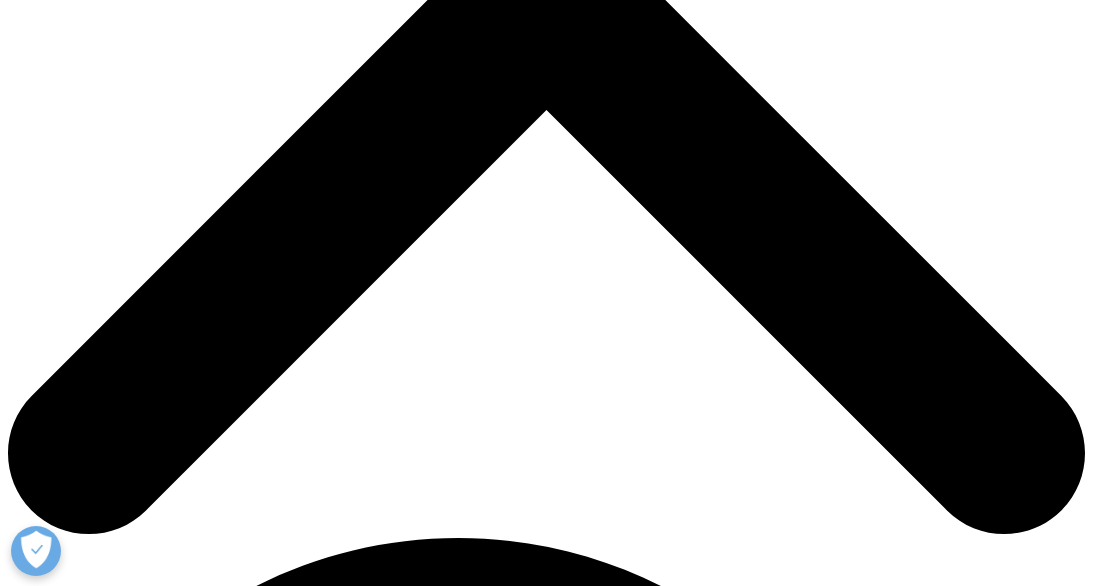 drag, startPoint x: 157, startPoint y: 207, endPoint x: 386, endPoint y: 344, distance: 266.85202 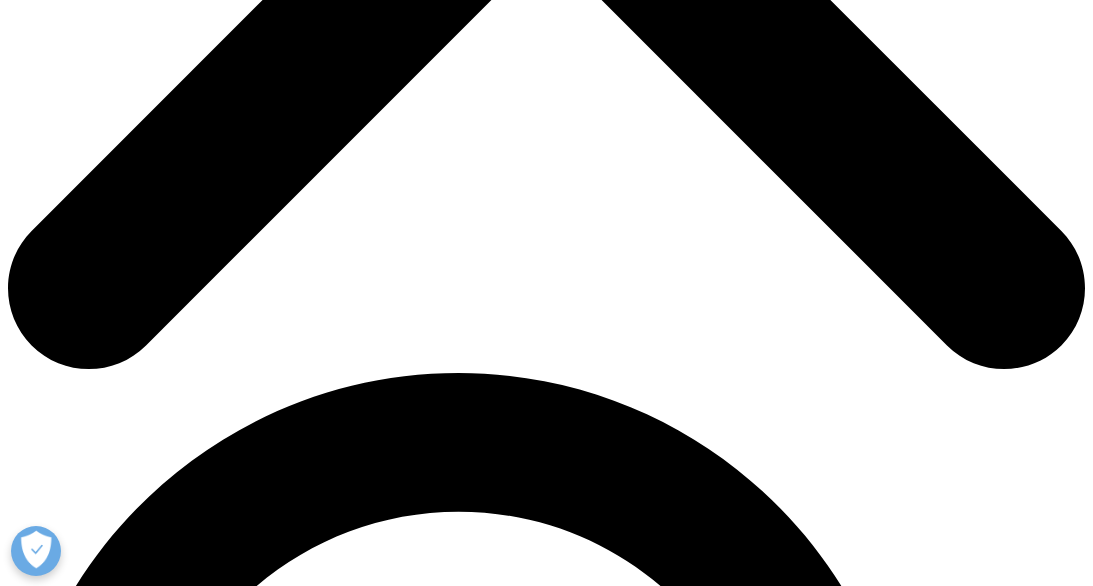 scroll, scrollTop: 740, scrollLeft: 0, axis: vertical 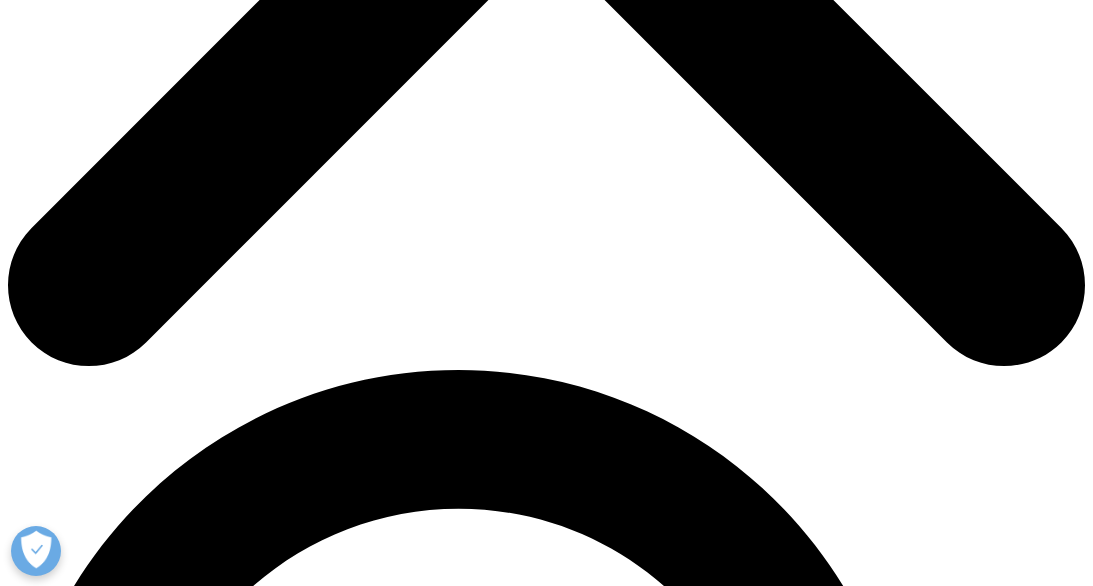 drag, startPoint x: 158, startPoint y: 219, endPoint x: 603, endPoint y: 240, distance: 445.49524 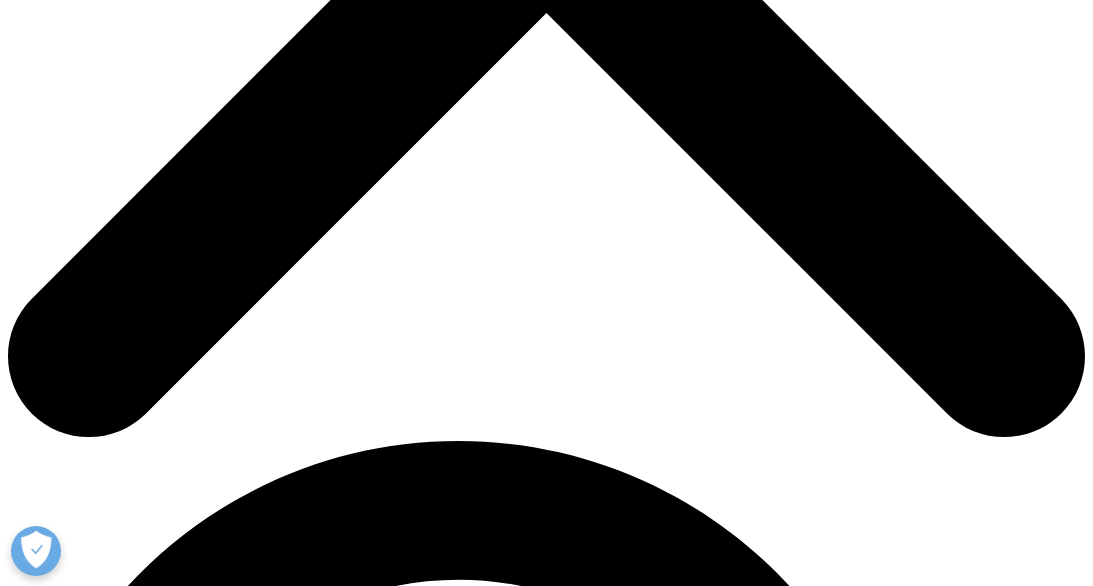 scroll, scrollTop: 668, scrollLeft: 0, axis: vertical 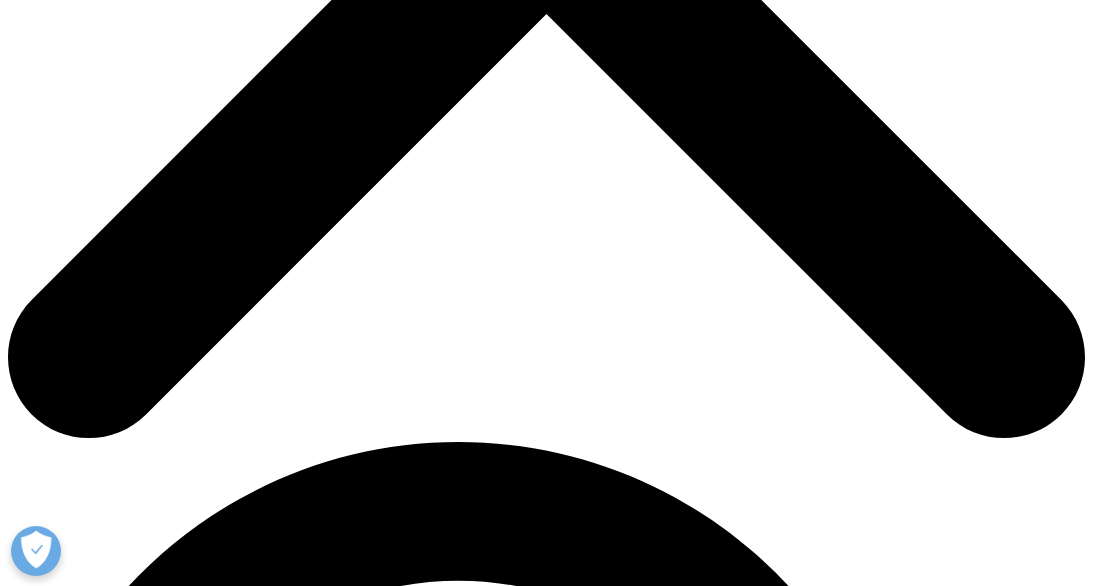 copy on "The Ageing Population and Its Implications" 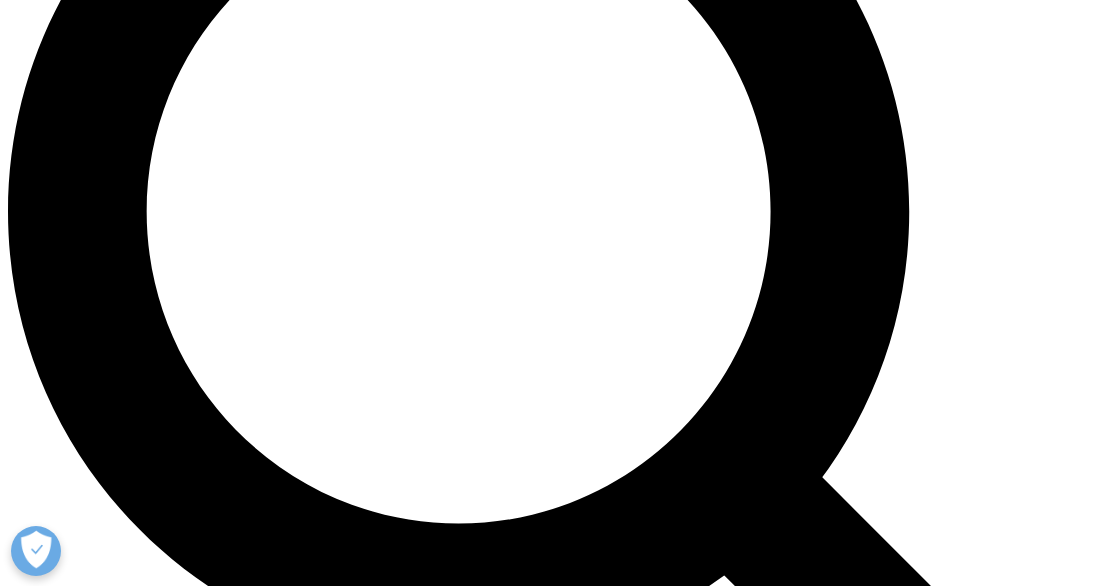 scroll, scrollTop: 1350, scrollLeft: 0, axis: vertical 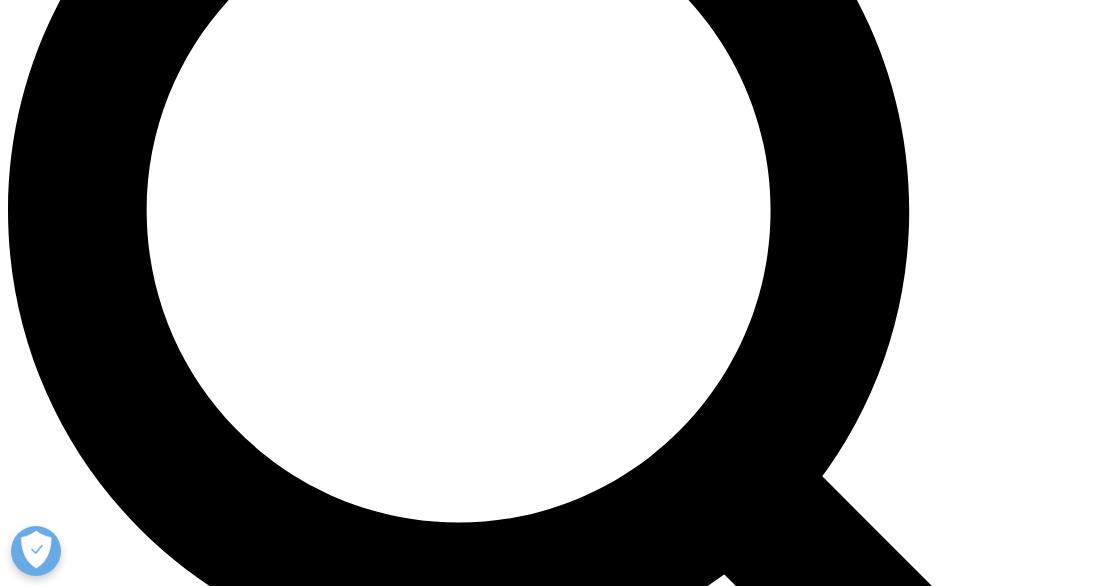 drag, startPoint x: 155, startPoint y: 289, endPoint x: 359, endPoint y: 423, distance: 244.07376 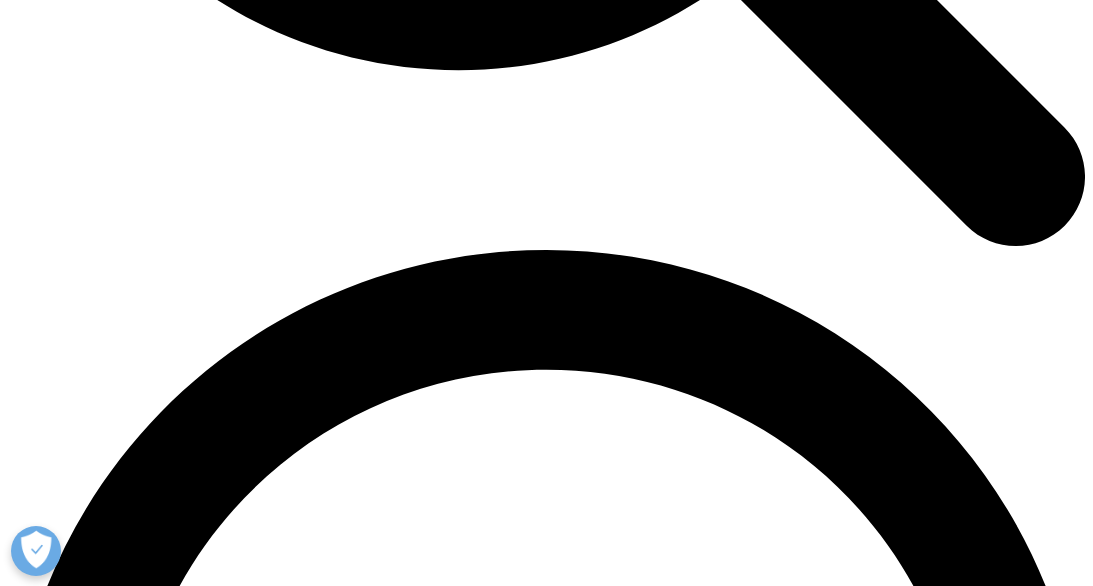 scroll, scrollTop: 1944, scrollLeft: 0, axis: vertical 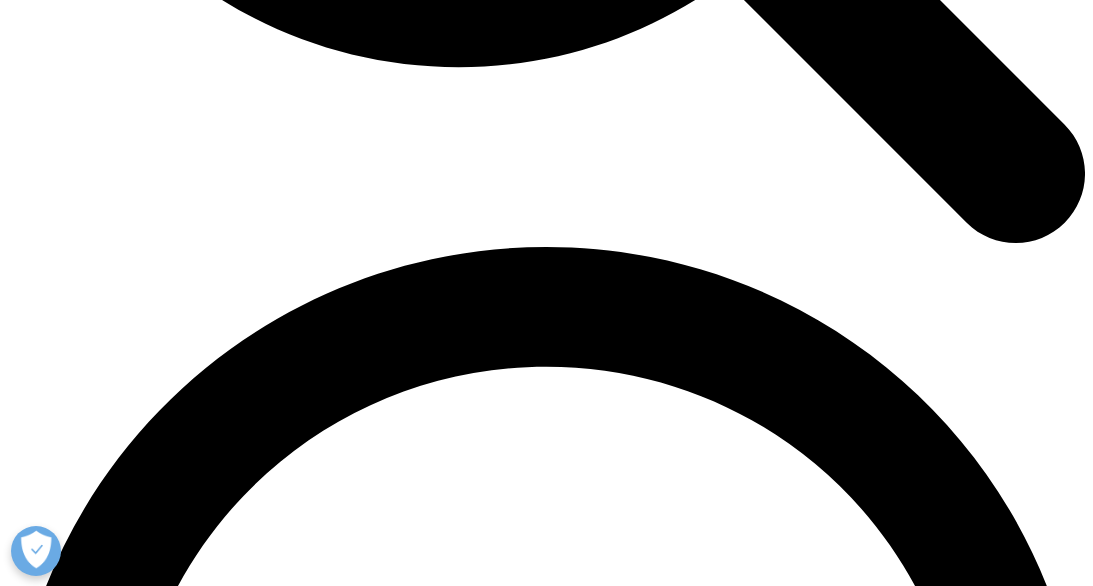 drag, startPoint x: 156, startPoint y: 233, endPoint x: 493, endPoint y: 300, distance: 343.5957 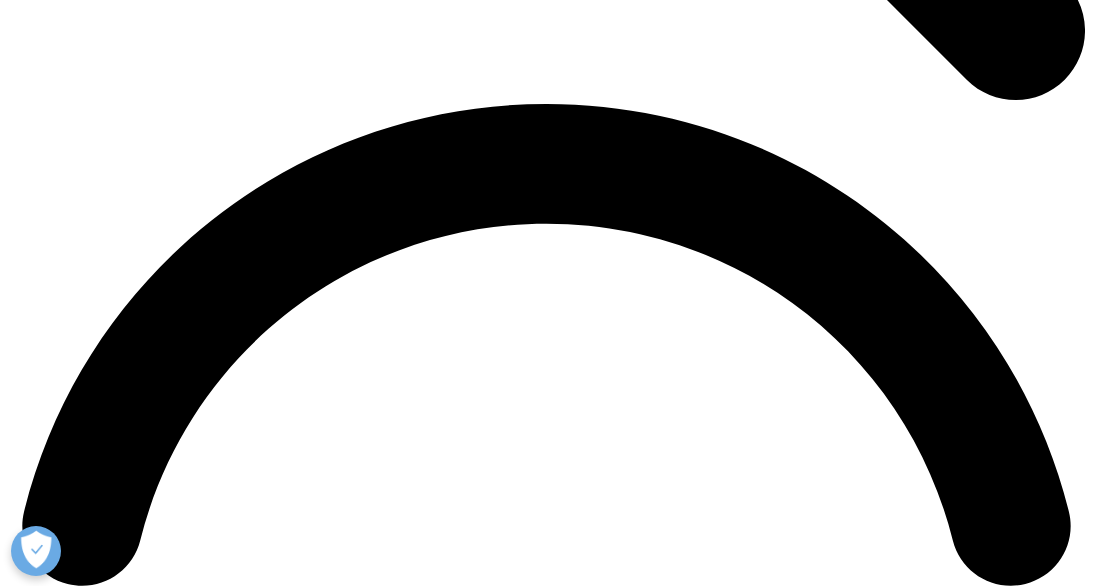scroll, scrollTop: 2088, scrollLeft: 0, axis: vertical 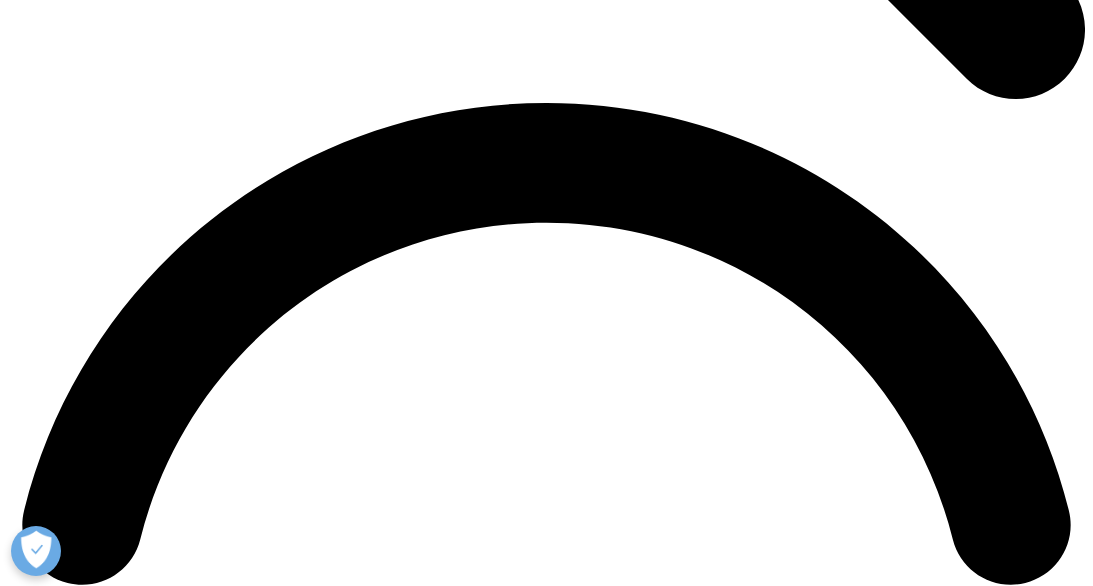 drag, startPoint x: 157, startPoint y: 196, endPoint x: 702, endPoint y: 222, distance: 545.6198 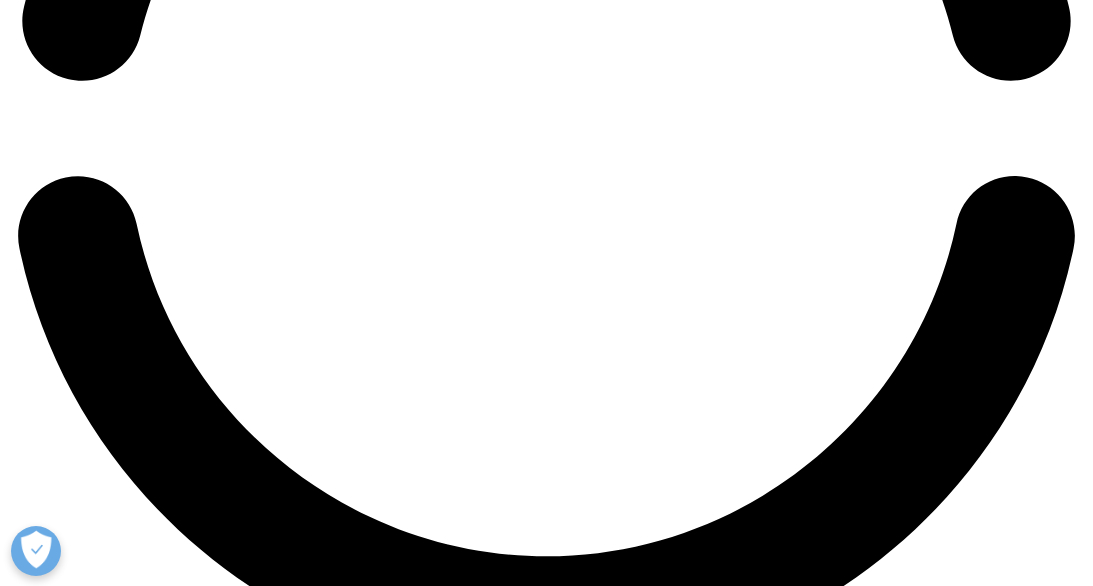 scroll, scrollTop: 2603, scrollLeft: 0, axis: vertical 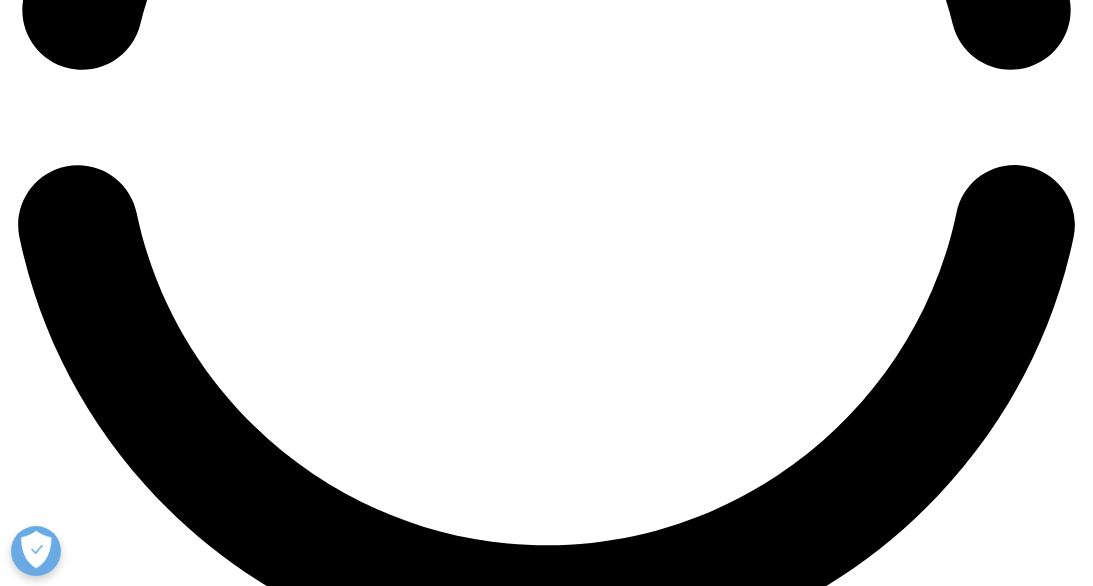 drag, startPoint x: 155, startPoint y: 277, endPoint x: 606, endPoint y: 358, distance: 458.2161 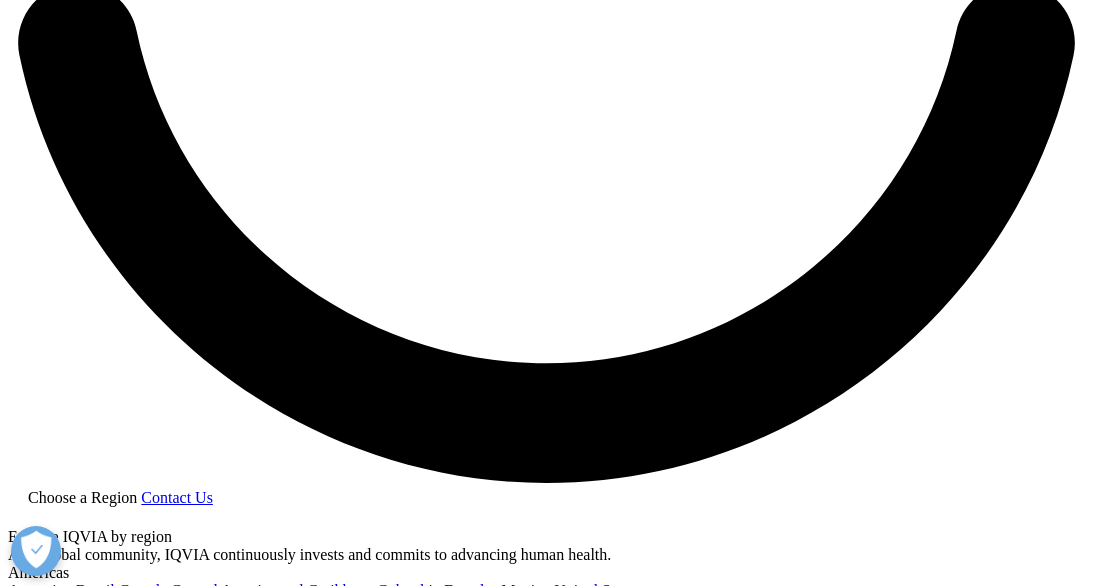 scroll, scrollTop: 2786, scrollLeft: 0, axis: vertical 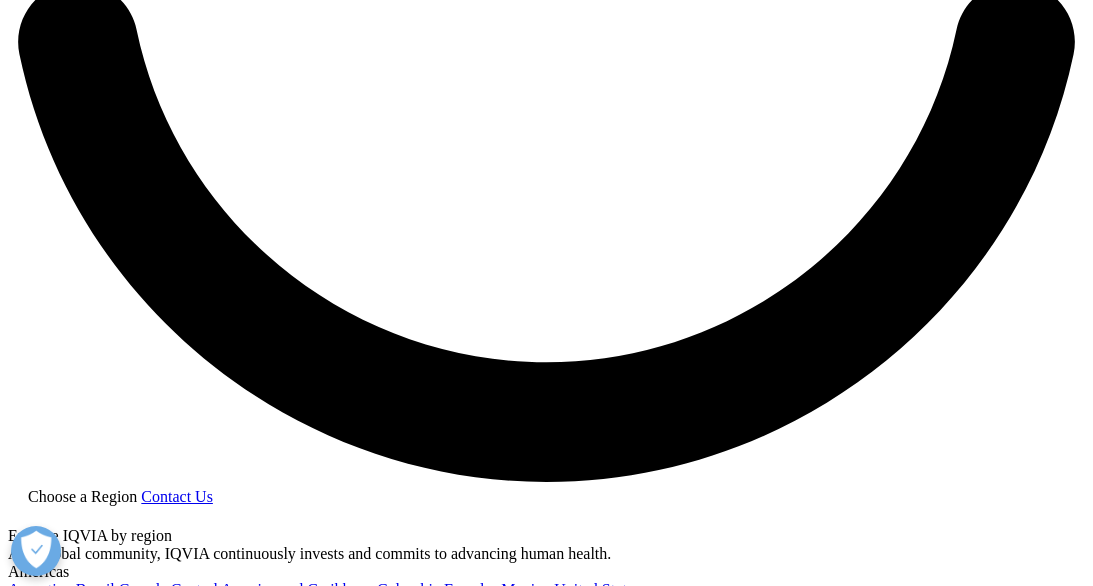 drag, startPoint x: 155, startPoint y: 211, endPoint x: 619, endPoint y: 224, distance: 464.18207 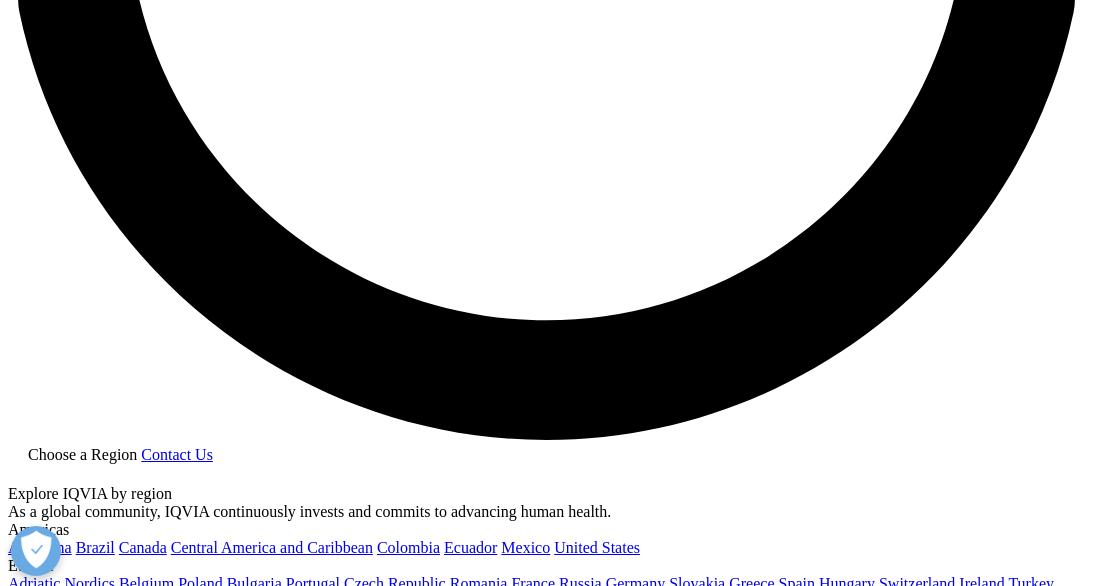 scroll, scrollTop: 2829, scrollLeft: 0, axis: vertical 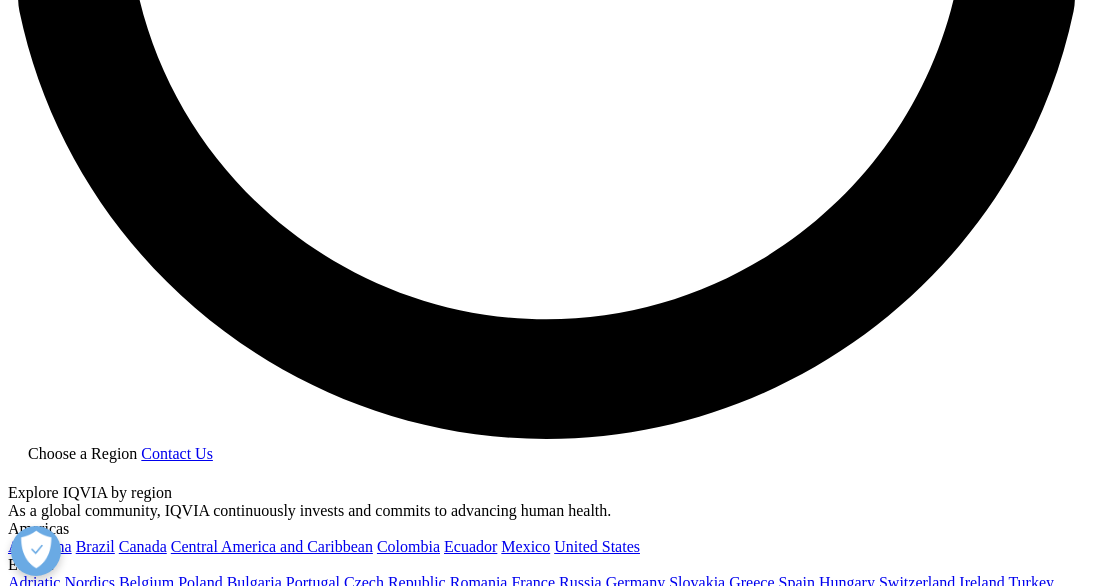 drag, startPoint x: 153, startPoint y: 198, endPoint x: 716, endPoint y: 398, distance: 597.4688 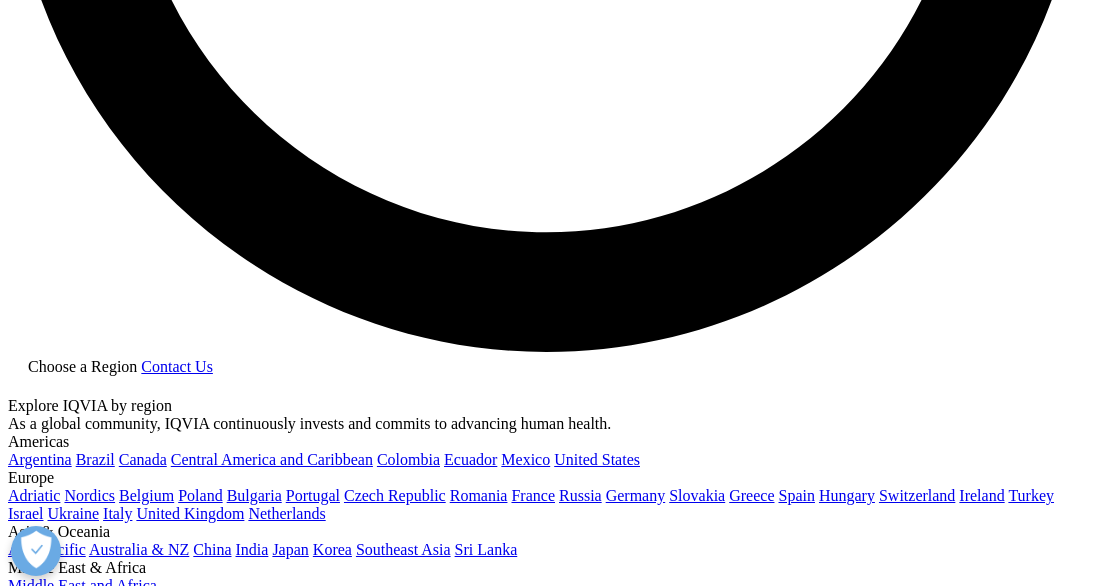 scroll, scrollTop: 2954, scrollLeft: 0, axis: vertical 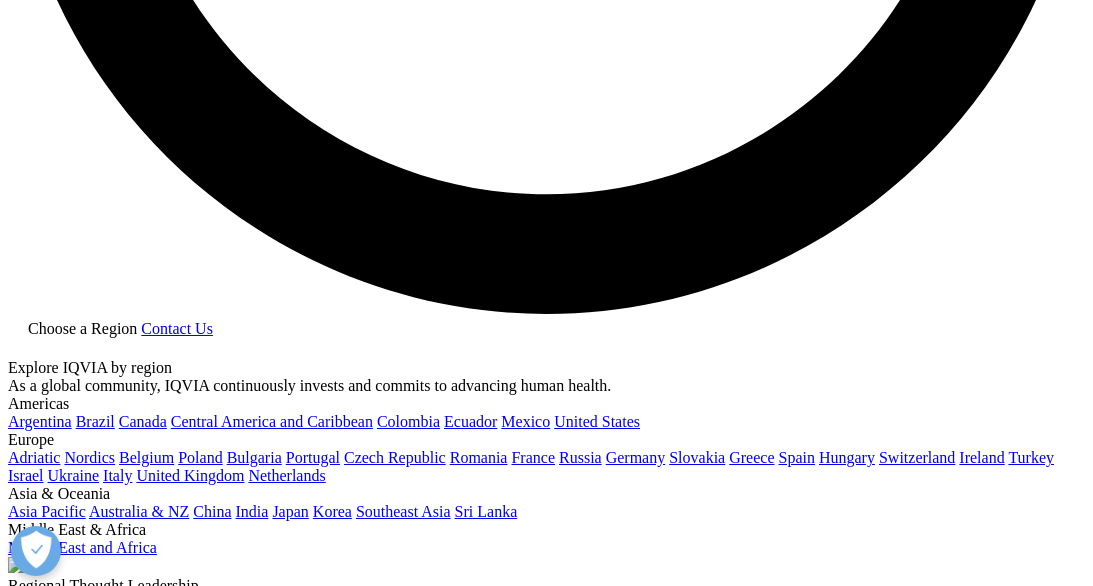 drag, startPoint x: 156, startPoint y: 290, endPoint x: 683, endPoint y: 428, distance: 544.76874 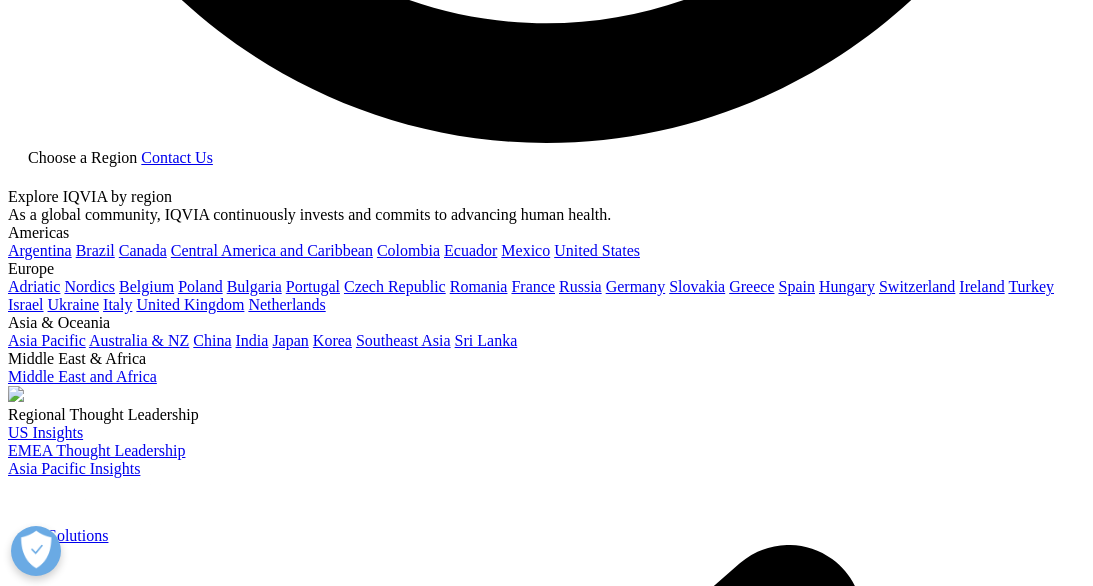 scroll, scrollTop: 3126, scrollLeft: 0, axis: vertical 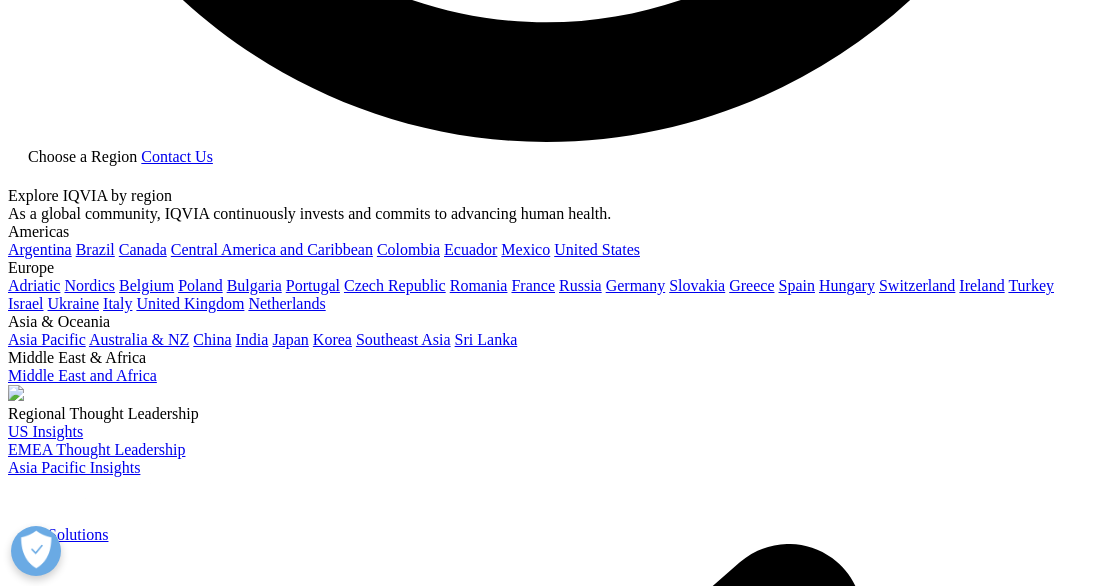 drag, startPoint x: 156, startPoint y: 256, endPoint x: 850, endPoint y: 283, distance: 694.525 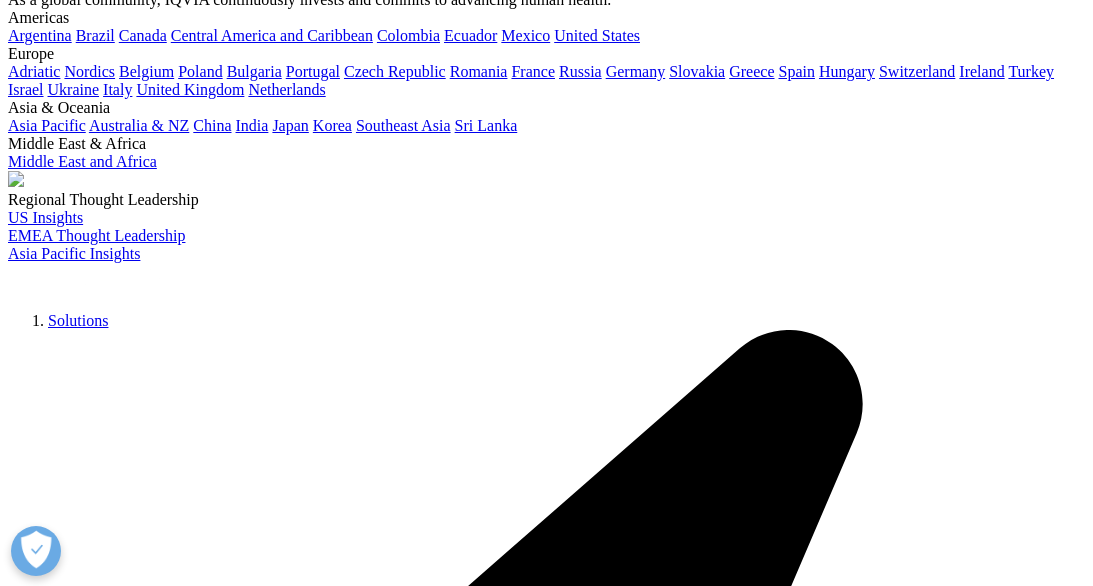 scroll, scrollTop: 3340, scrollLeft: 0, axis: vertical 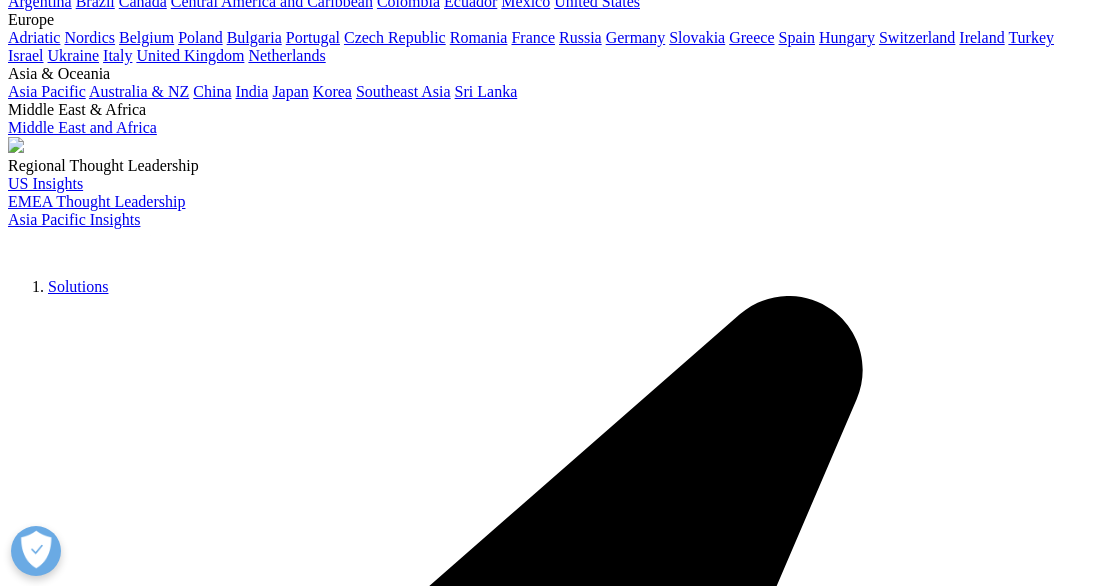 drag, startPoint x: 151, startPoint y: 76, endPoint x: 544, endPoint y: 256, distance: 432.26035 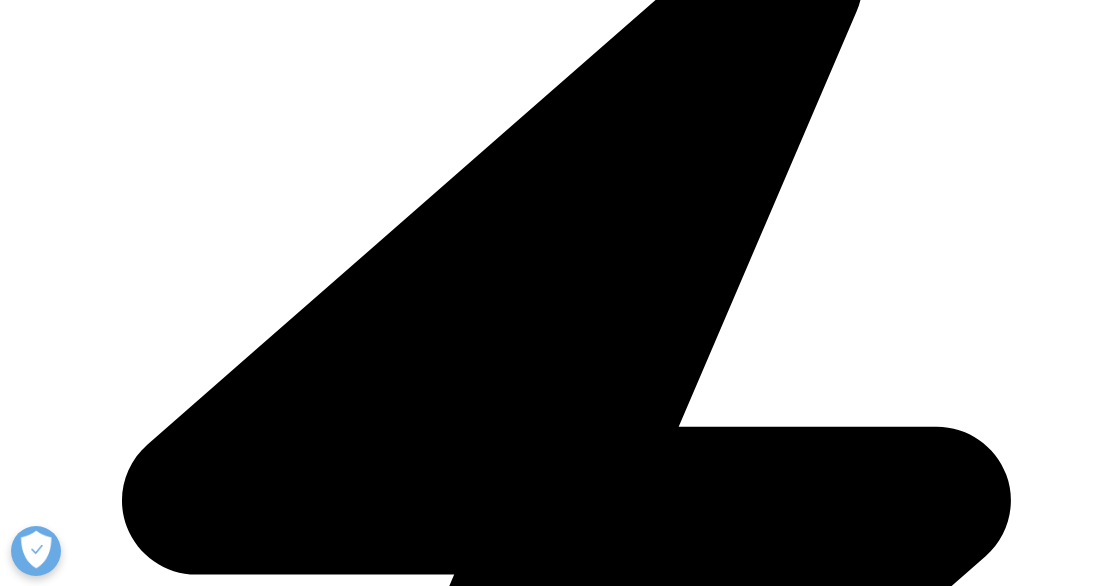 scroll, scrollTop: 3763, scrollLeft: 0, axis: vertical 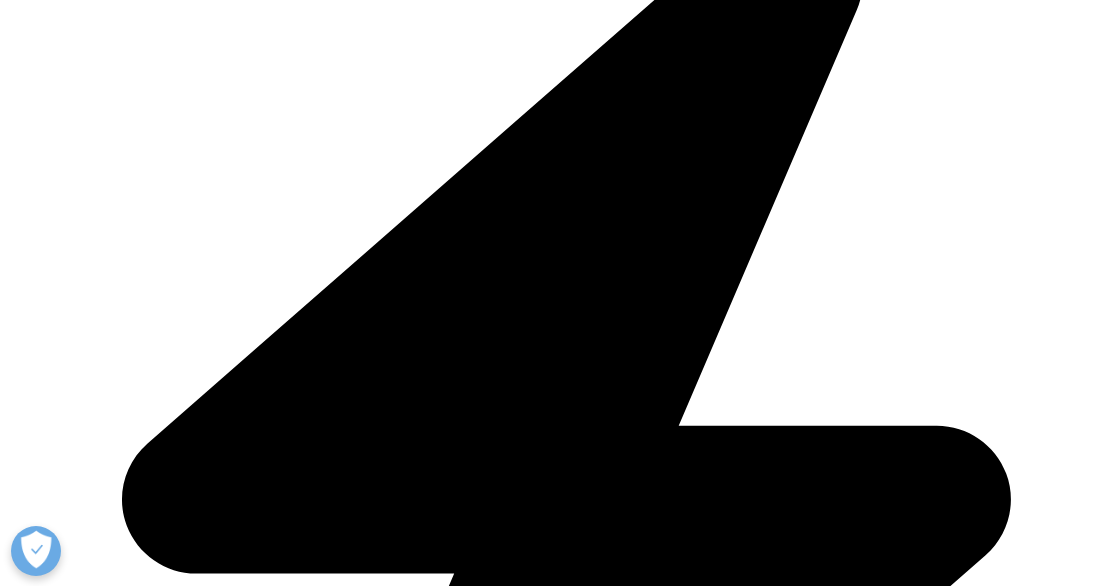 drag, startPoint x: 156, startPoint y: 220, endPoint x: 516, endPoint y: 241, distance: 360.61197 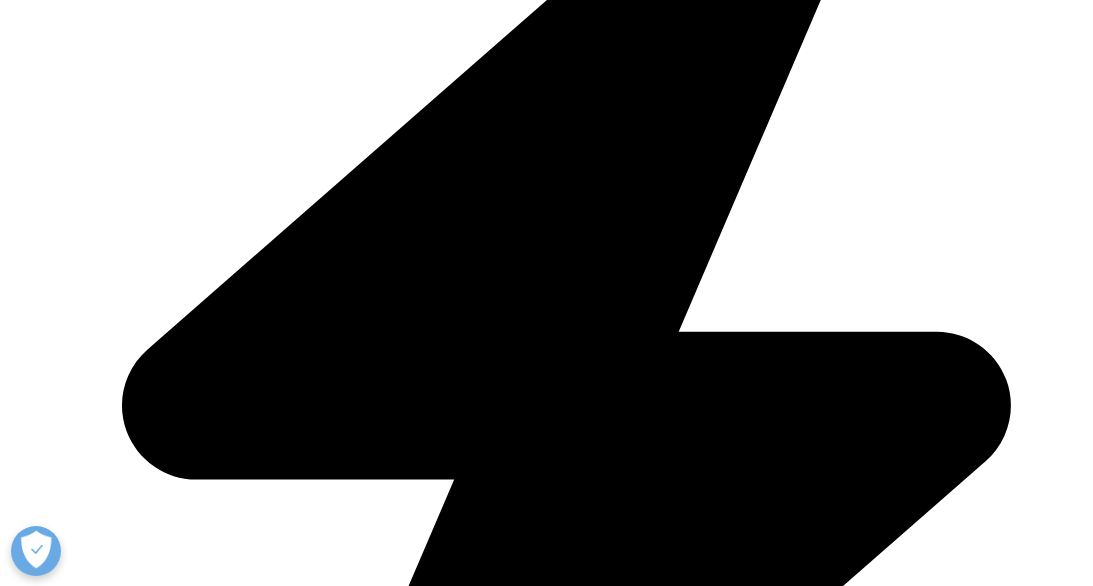scroll, scrollTop: 3860, scrollLeft: 0, axis: vertical 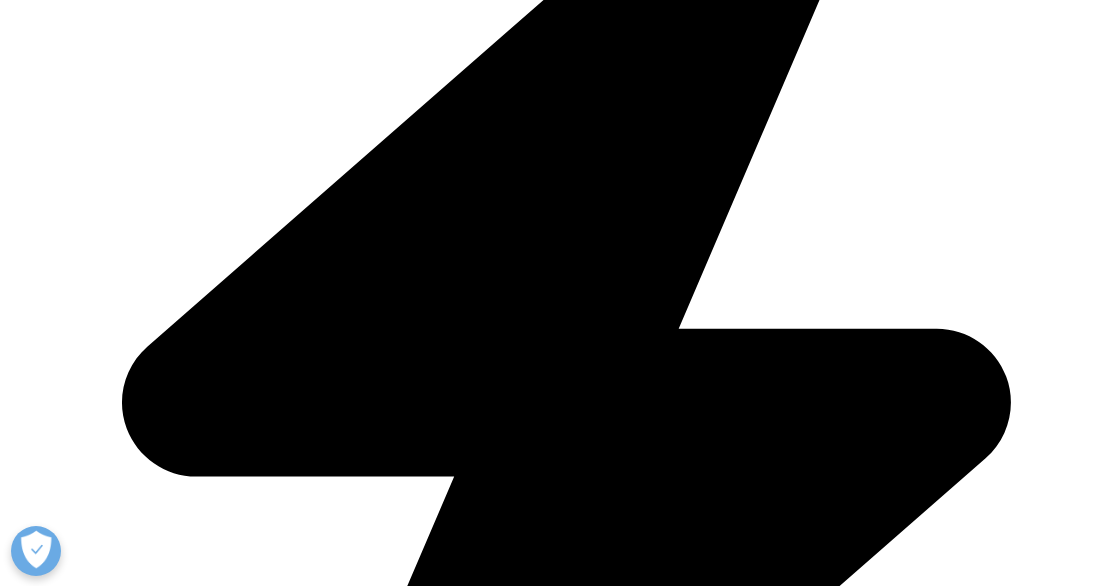 drag, startPoint x: 158, startPoint y: 163, endPoint x: 851, endPoint y: 306, distance: 707.60016 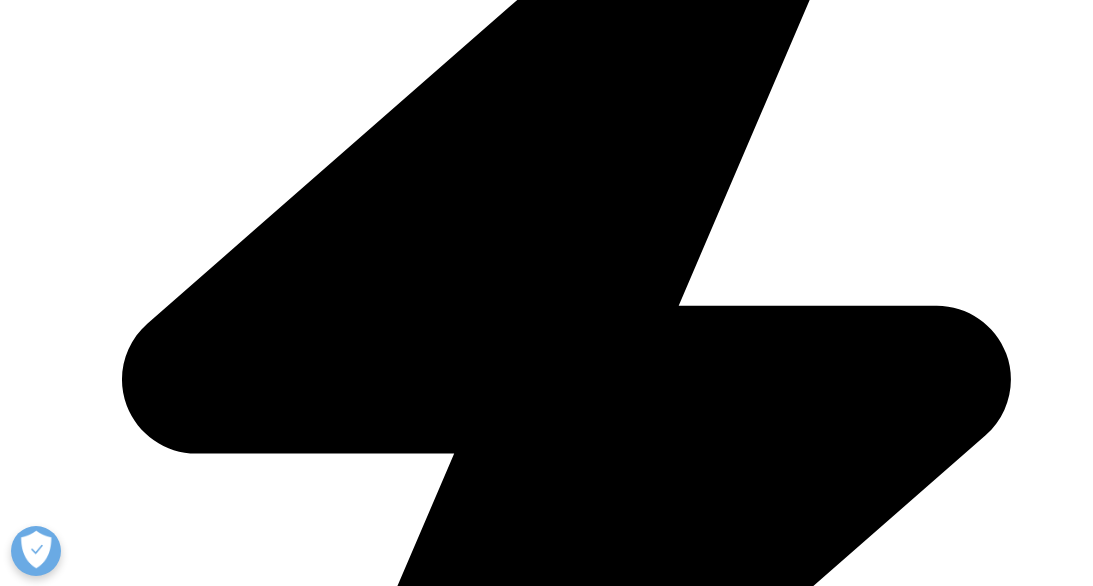 scroll, scrollTop: 3889, scrollLeft: 0, axis: vertical 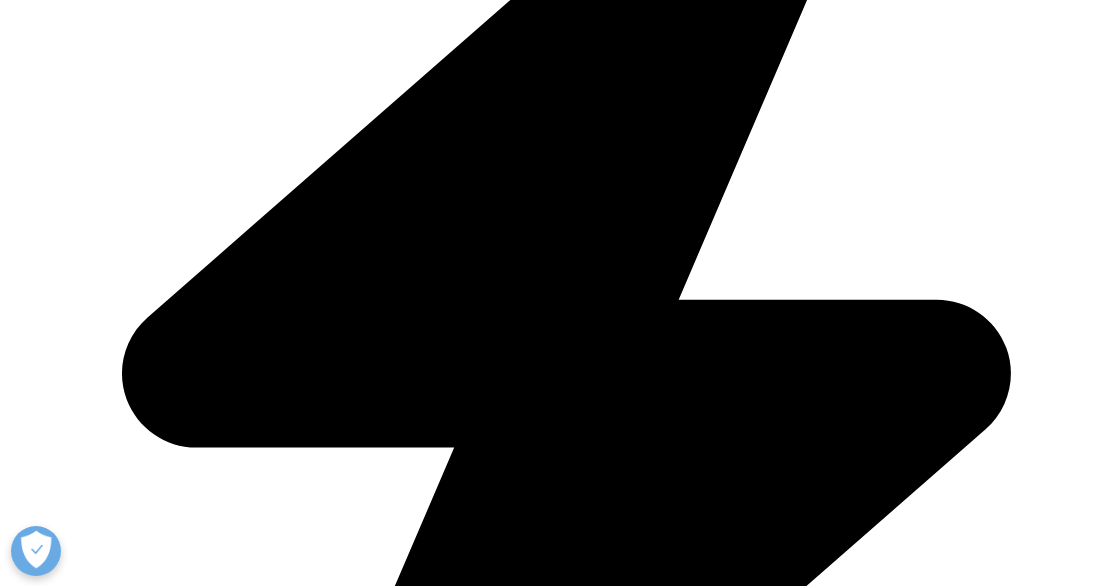 drag, startPoint x: 156, startPoint y: 308, endPoint x: 510, endPoint y: 308, distance: 354 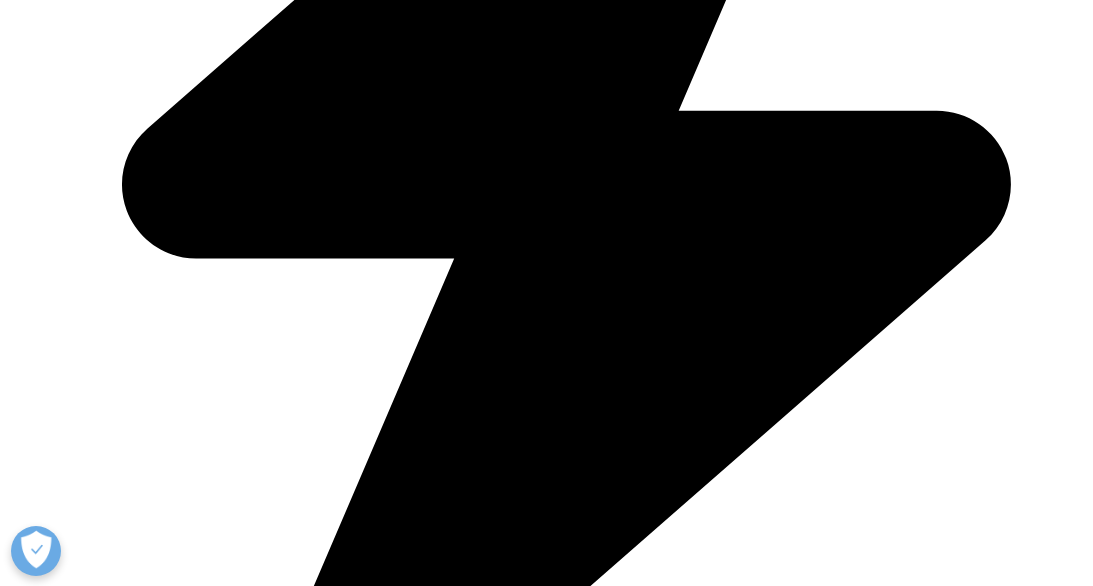 scroll, scrollTop: 4079, scrollLeft: 0, axis: vertical 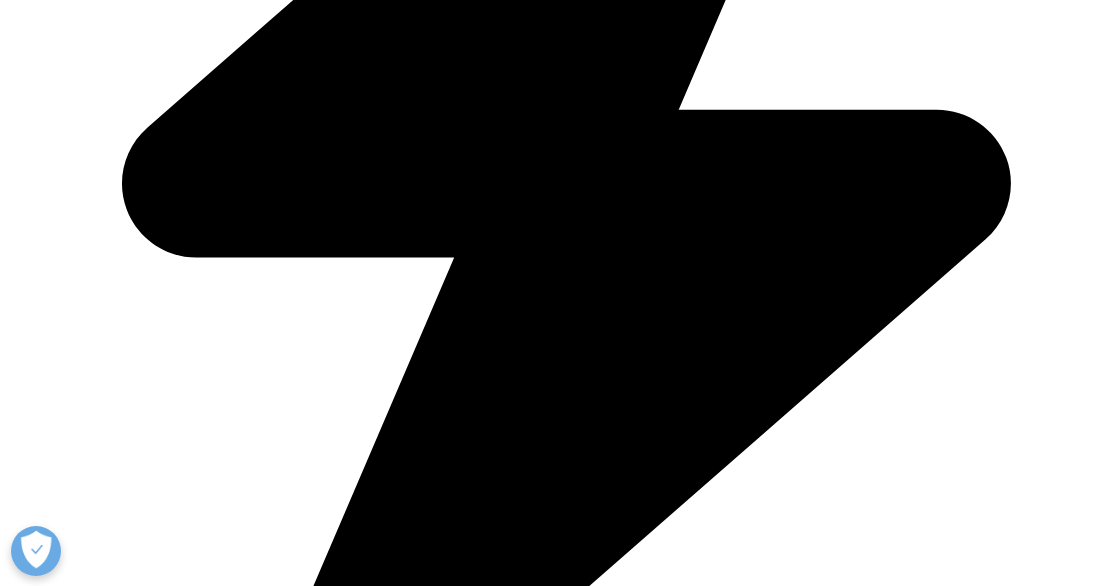 drag, startPoint x: 153, startPoint y: 165, endPoint x: 484, endPoint y: 413, distance: 413.60004 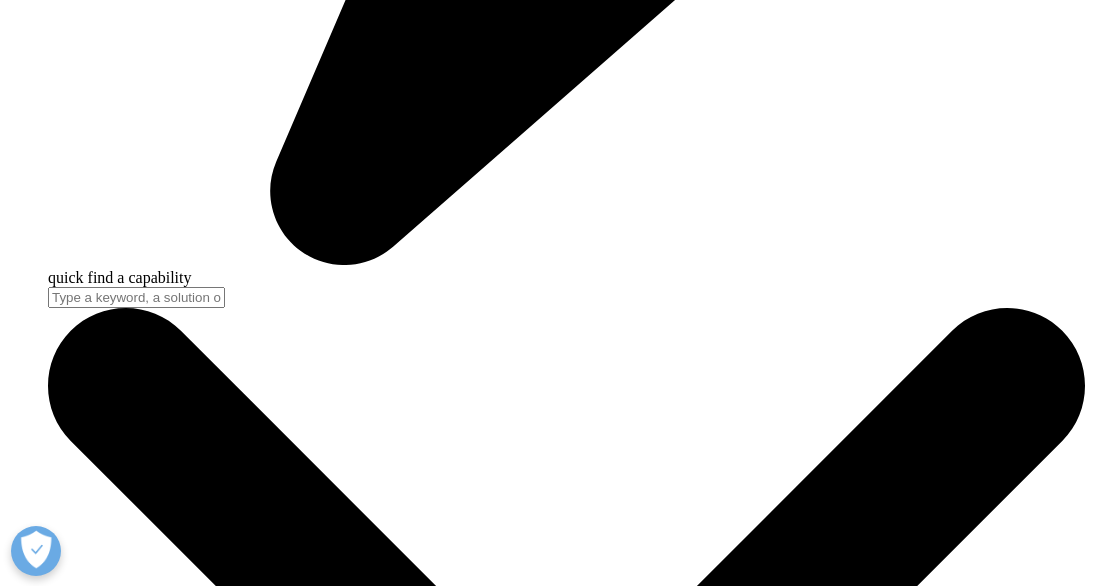 scroll, scrollTop: 4670, scrollLeft: 0, axis: vertical 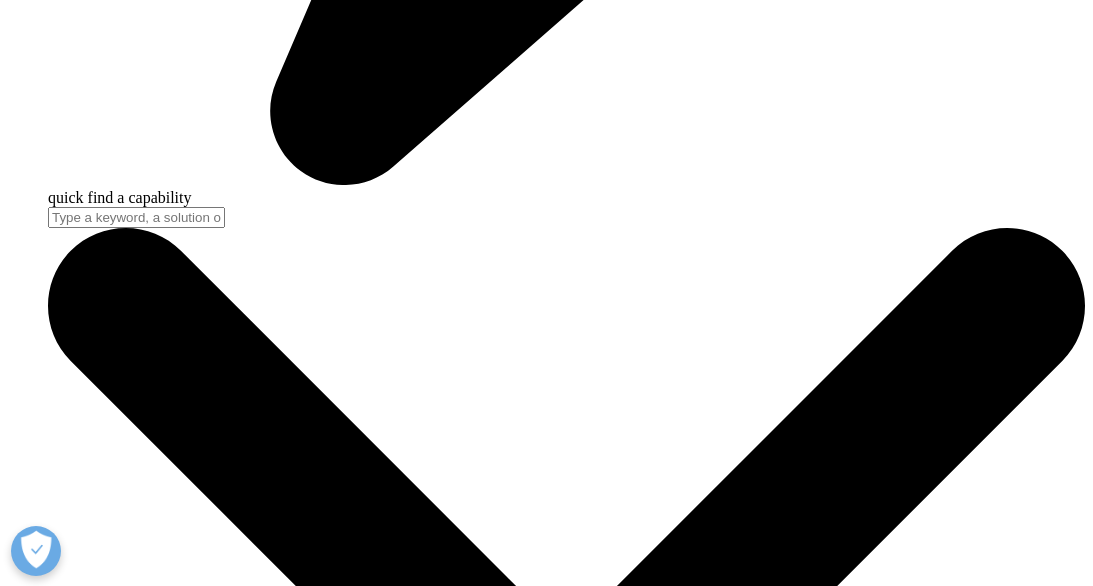 drag, startPoint x: 158, startPoint y: 259, endPoint x: 337, endPoint y: 395, distance: 224.80435 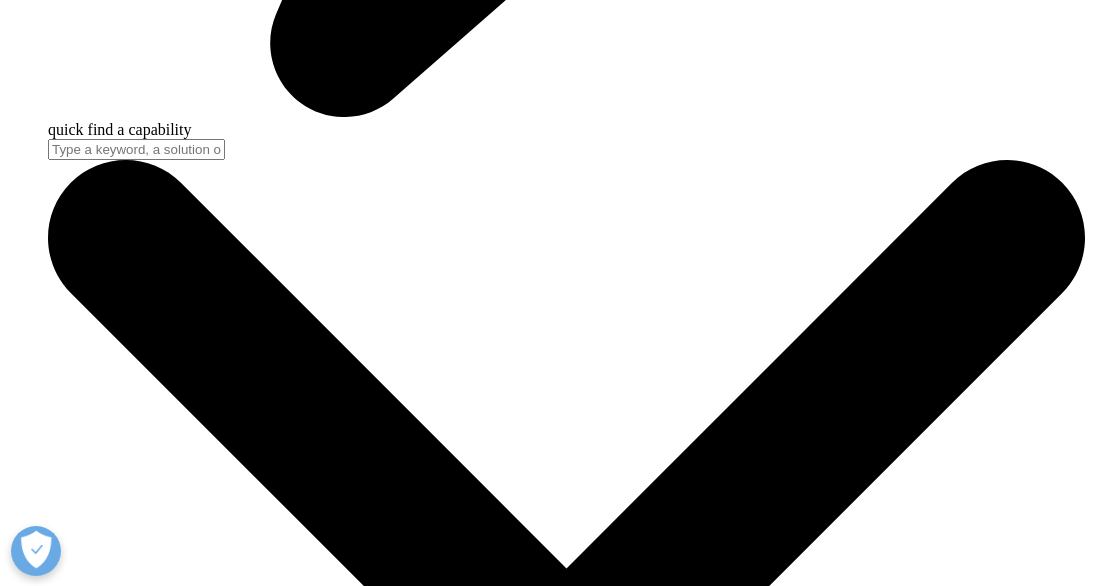 scroll, scrollTop: 4770, scrollLeft: 0, axis: vertical 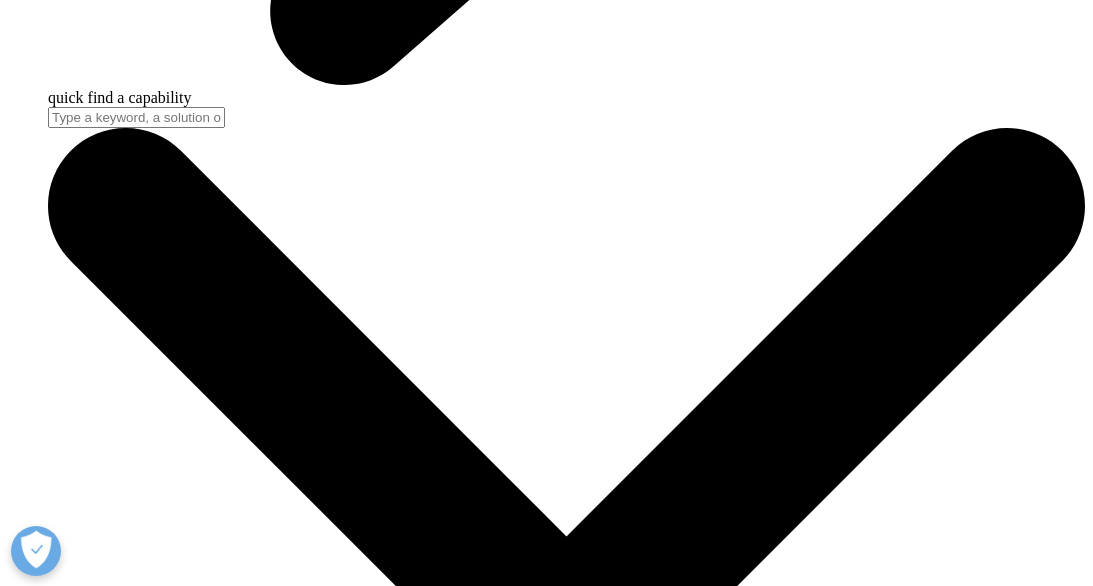 drag, startPoint x: 154, startPoint y: 330, endPoint x: 625, endPoint y: 350, distance: 471.42444 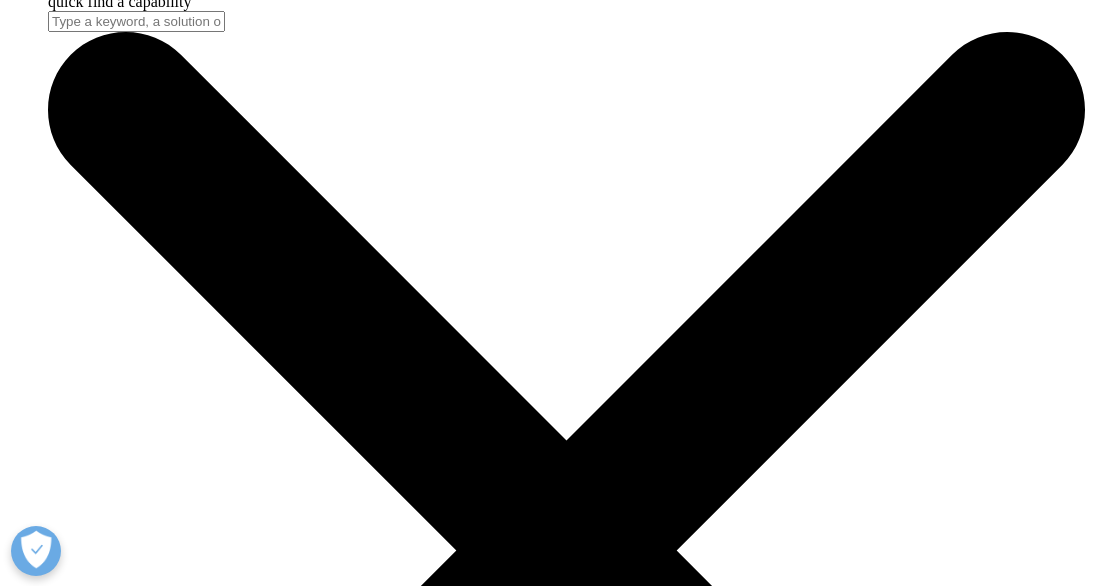 scroll, scrollTop: 4909, scrollLeft: 0, axis: vertical 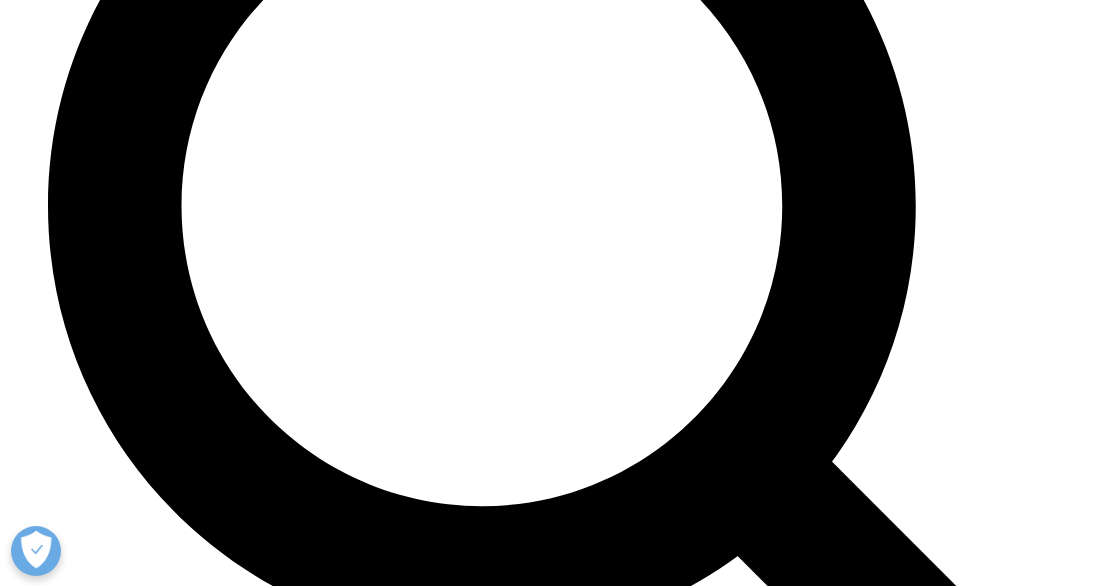 drag, startPoint x: 156, startPoint y: 225, endPoint x: 486, endPoint y: 31, distance: 382.8002 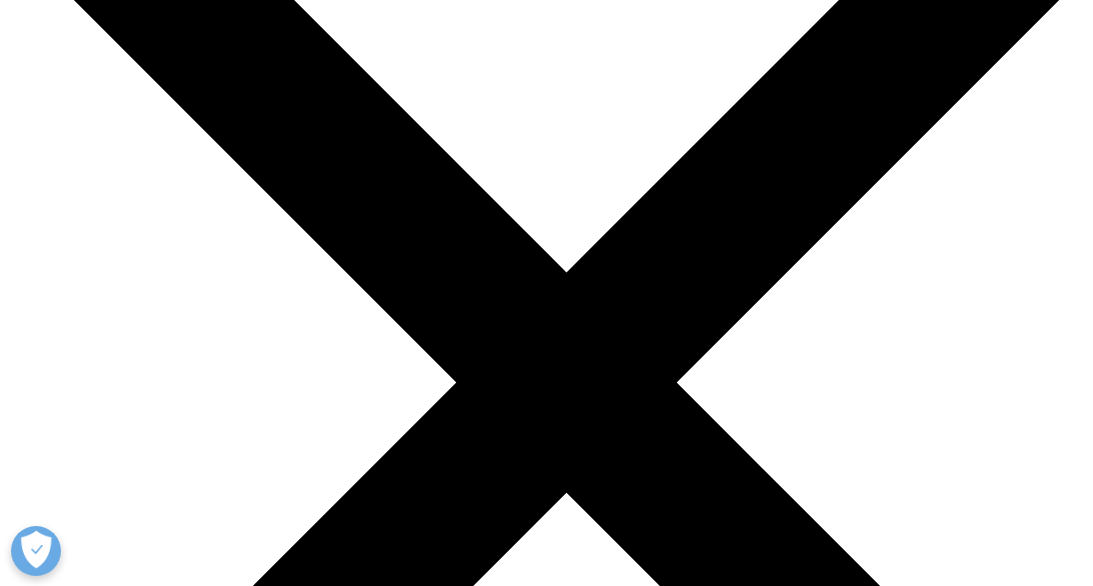 scroll, scrollTop: 5013, scrollLeft: 0, axis: vertical 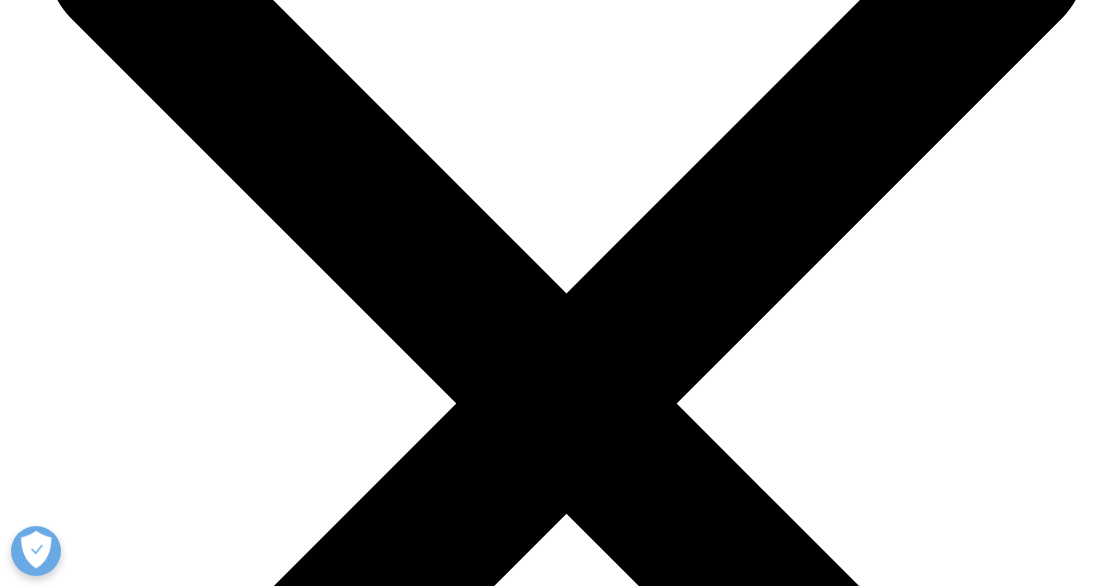 drag, startPoint x: 155, startPoint y: 122, endPoint x: 661, endPoint y: 466, distance: 611.85944 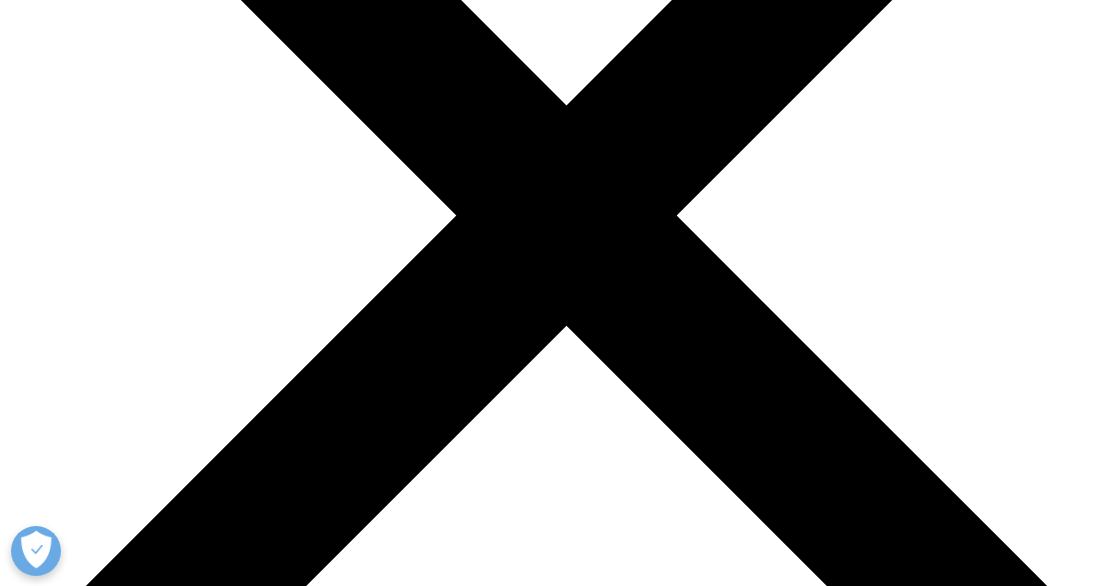 scroll, scrollTop: 5202, scrollLeft: 0, axis: vertical 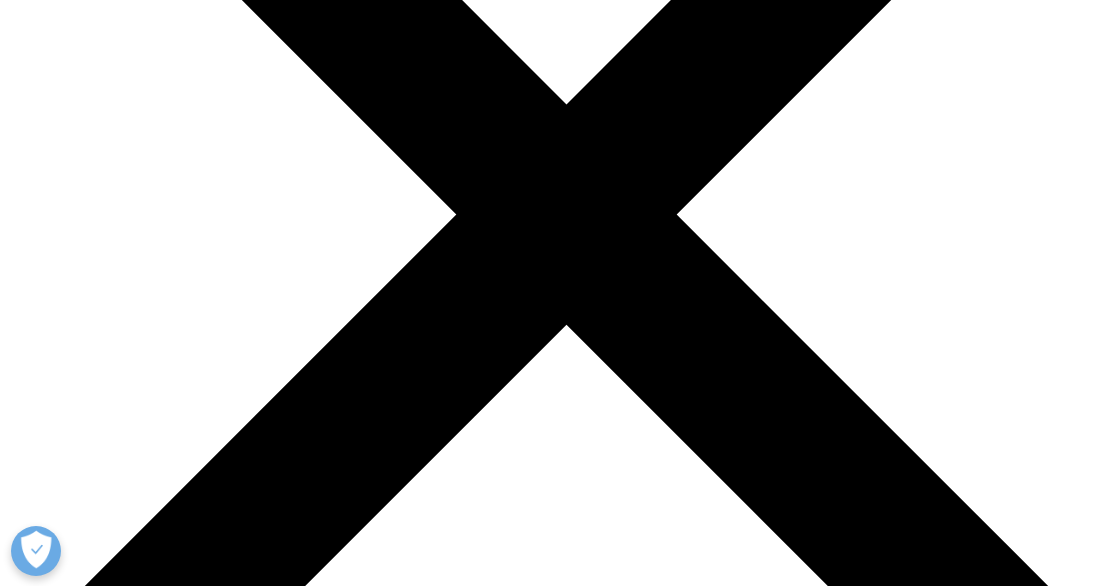 drag, startPoint x: 154, startPoint y: 321, endPoint x: 837, endPoint y: 460, distance: 697.00073 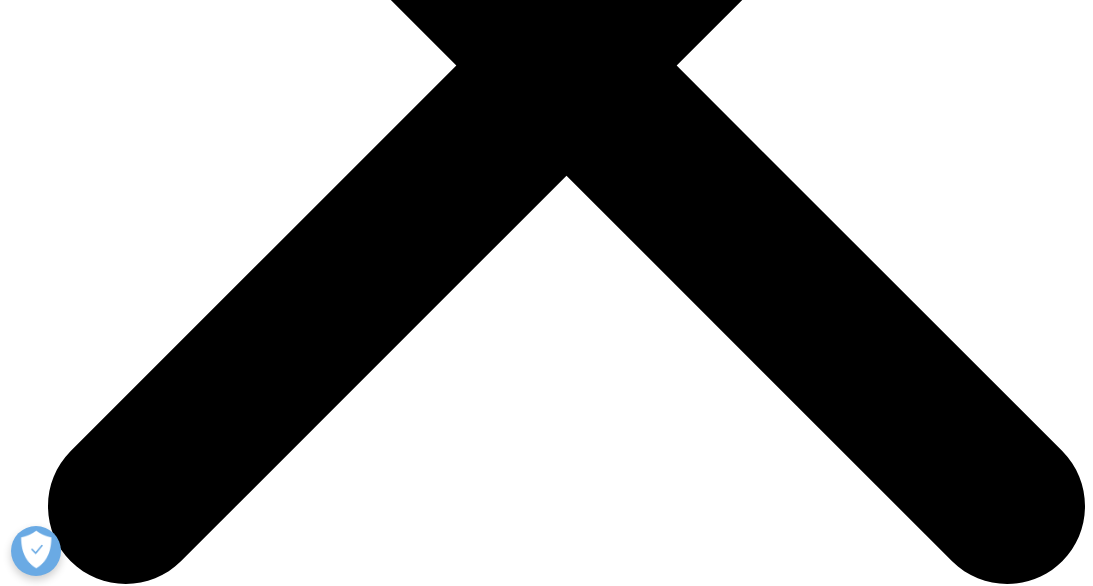 scroll, scrollTop: 5385, scrollLeft: 0, axis: vertical 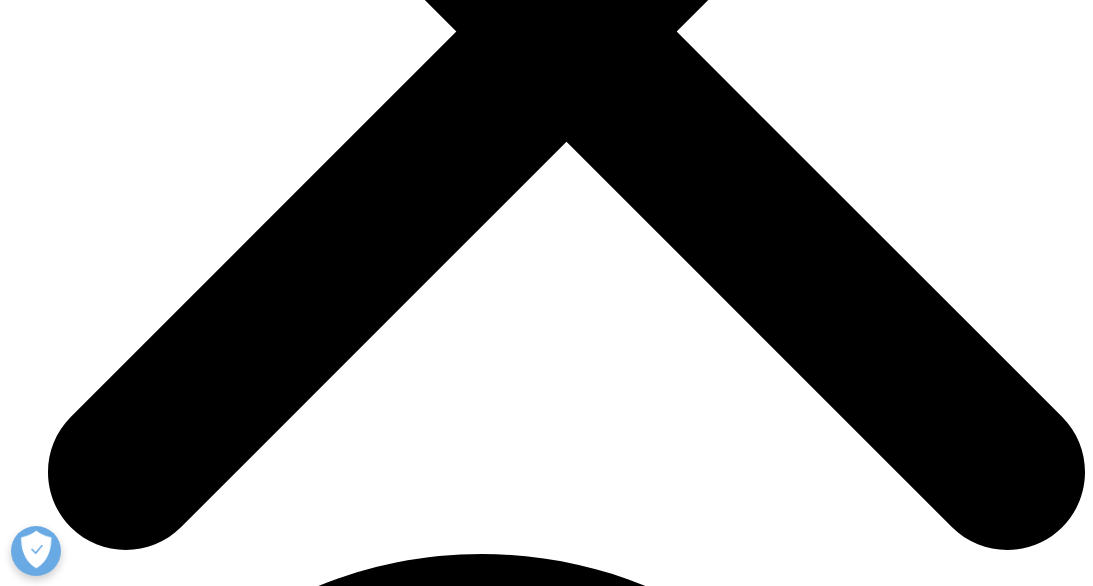 click on "The current vaccination coverage rates (VCRs) illustrate this disparity. While paediatric VCRs in most countries are consistently high, the rates for adult vaccinations—particularly among the elderly—remain far lower. For example, influenza vaccination rates in older adults often fall short of the World Health Organization's target of 75%, despite the clear benefits of preventing complications and hospitalizations. 28 As an illustration, in [COUNTRY] influenza vaccination coverage is ~50% in the >65 year old population. 29
Additional Barriers to Vaccination for Older Adults
Beyond spending and inclusion in the national vaccination schedule, there are a number of additional barriers that contribute to low vaccination rates amongst older adults.
Vaccine Hesitancy: 30 Building trust through clear communication and education is therefore essential.
Access Challenges:
Healthcare Pathways:
Recommendations for Improving Adult Immunization" at bounding box center [546, 28951] 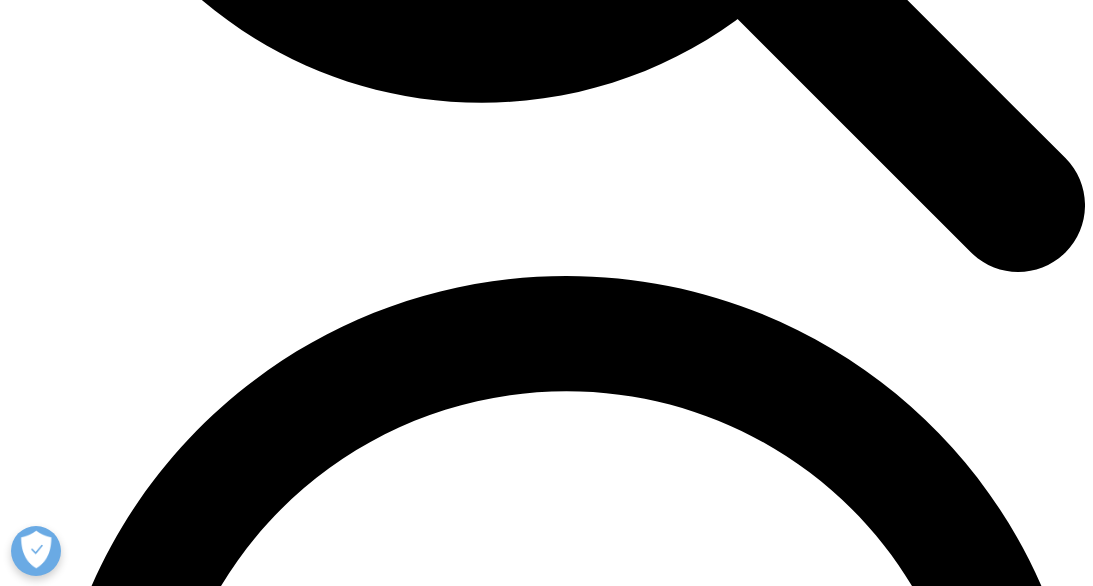 scroll, scrollTop: 6662, scrollLeft: 0, axis: vertical 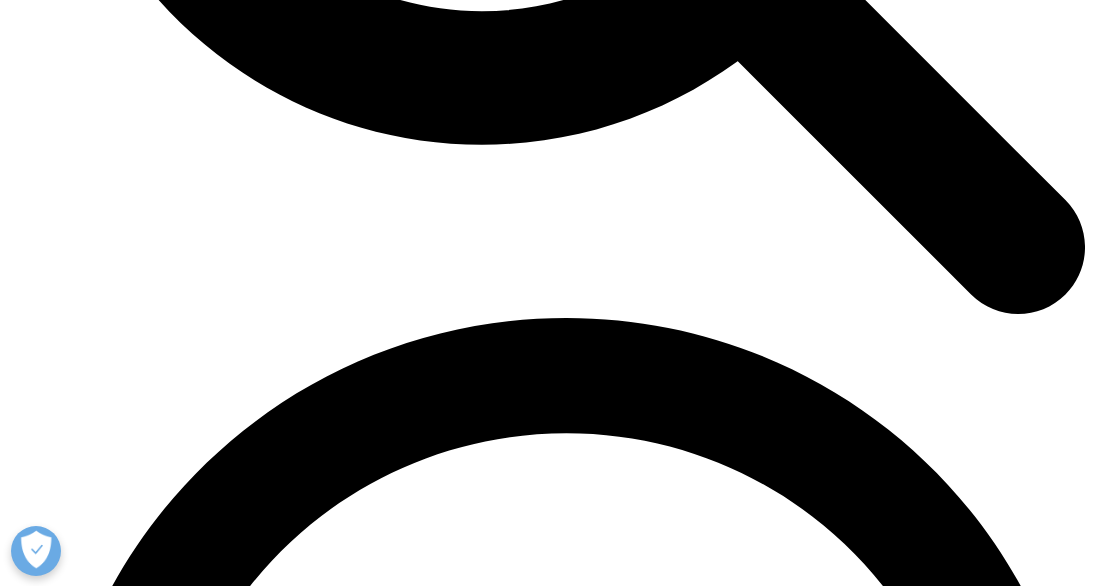 drag, startPoint x: 157, startPoint y: 309, endPoint x: 774, endPoint y: 158, distance: 635.2086 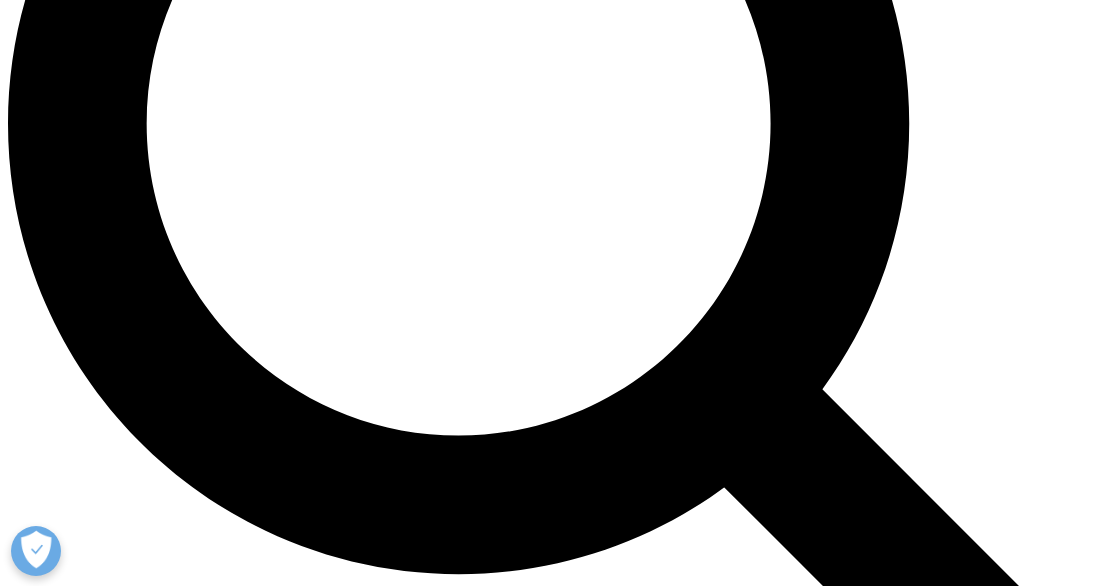 scroll, scrollTop: 0, scrollLeft: 0, axis: both 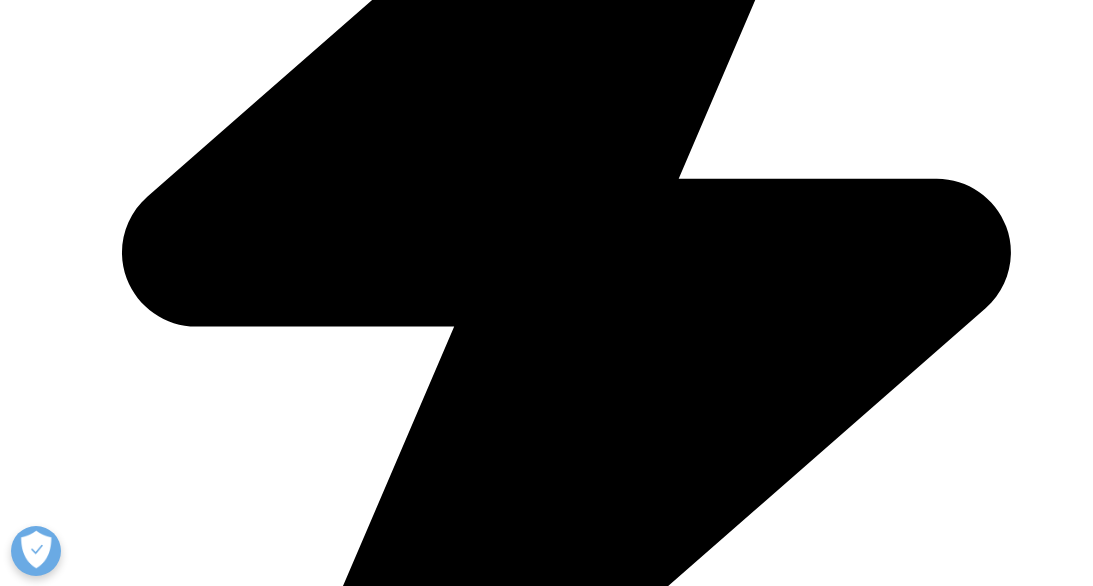 click on "Another pressing concern is how to allocate limited healthcare budgets between paediatric and adult immunization programs. Despite the benefits of vaccination, budgets attributed to prevention programs and vaccination by European member states remain low as vaccine expenditures represent less than 0.5% of healthcare spending. 26 Historically, national immunization programs have prioritized childhood vaccination due to the significant public health gains achieved through the prevention of diseases like measles, polio, and diphtheria. 25 Spending on adult vaccines is a small fraction of total pharmaceutical expenditure, even in developed regions where it is less than 2%. Over time, this proportion has seen a slight increase in Europe and North America, but remains very low in other regions, ranging from 0.1% to 0.5% (See Figure 5). 27" at bounding box center (546, 18726) 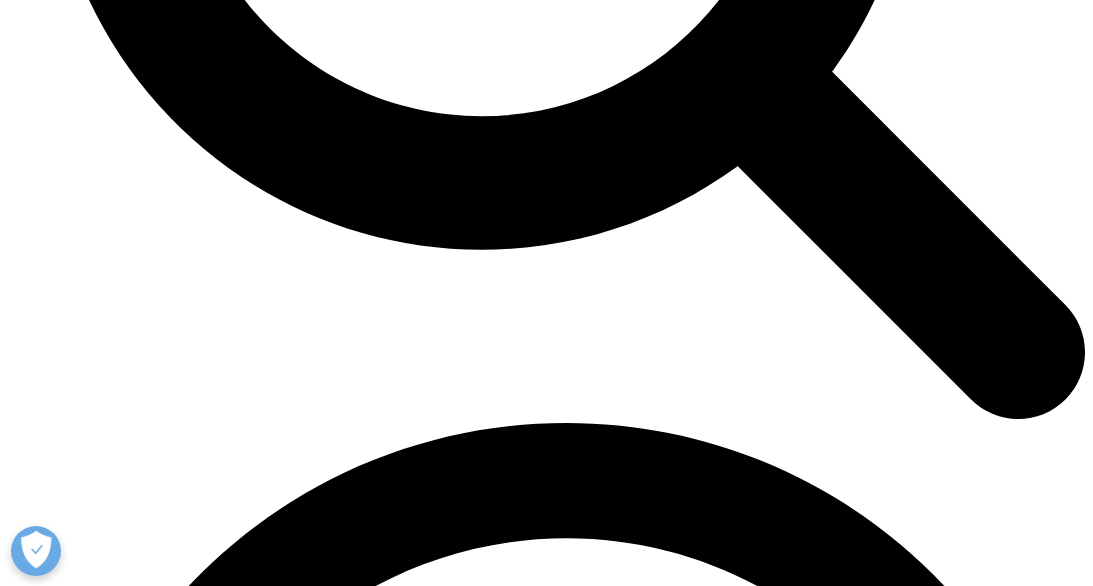 scroll, scrollTop: 6571, scrollLeft: 0, axis: vertical 